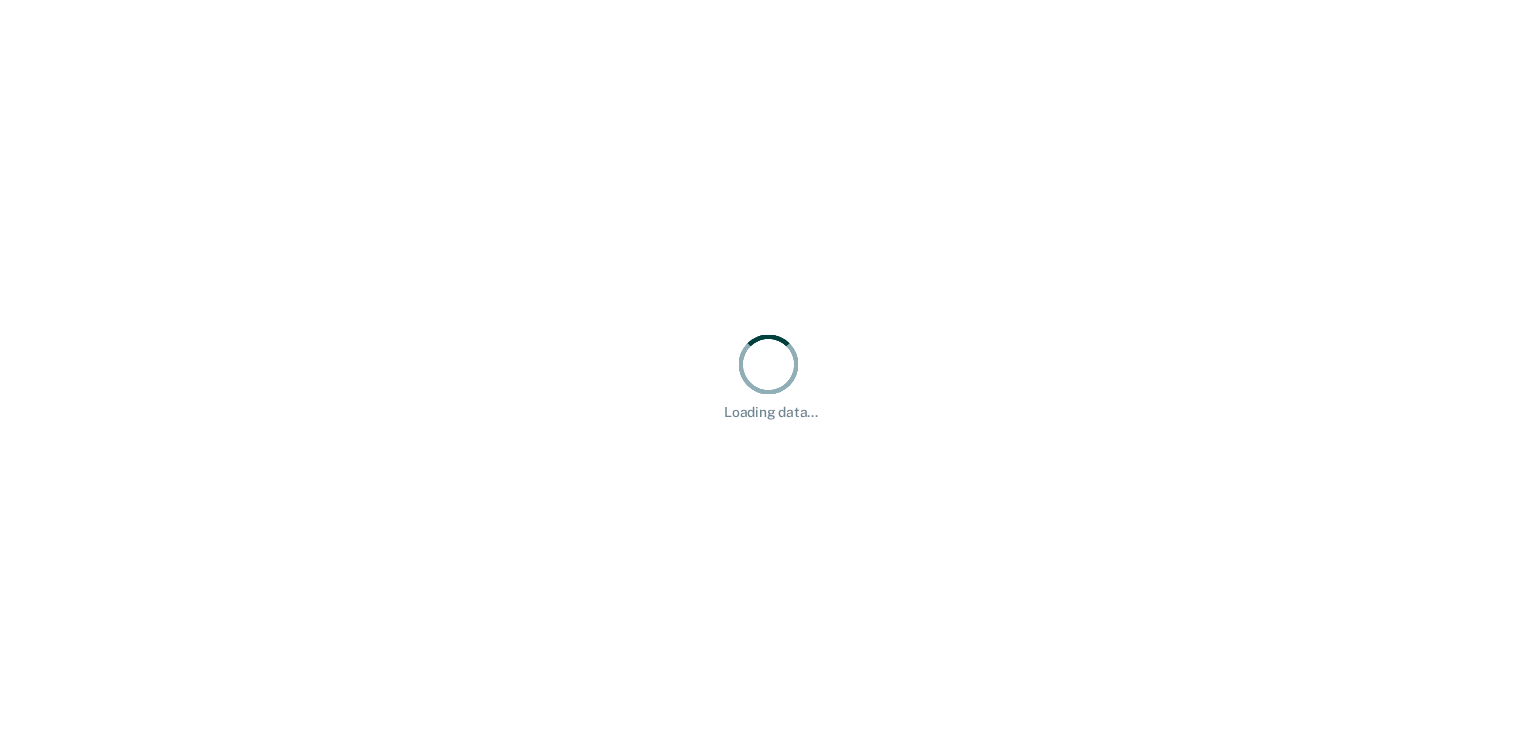 scroll, scrollTop: 0, scrollLeft: 0, axis: both 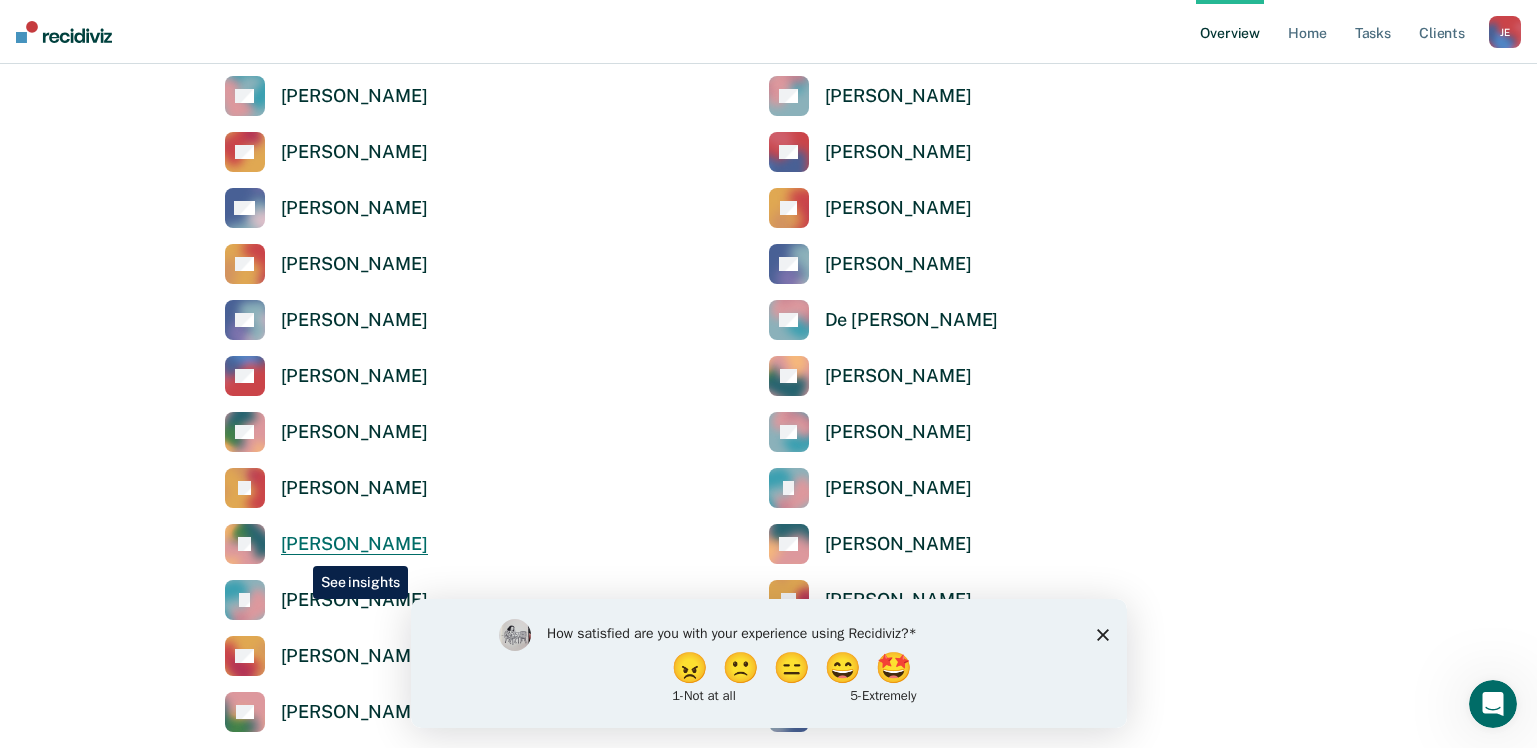 click on "[PERSON_NAME]" at bounding box center [354, 544] 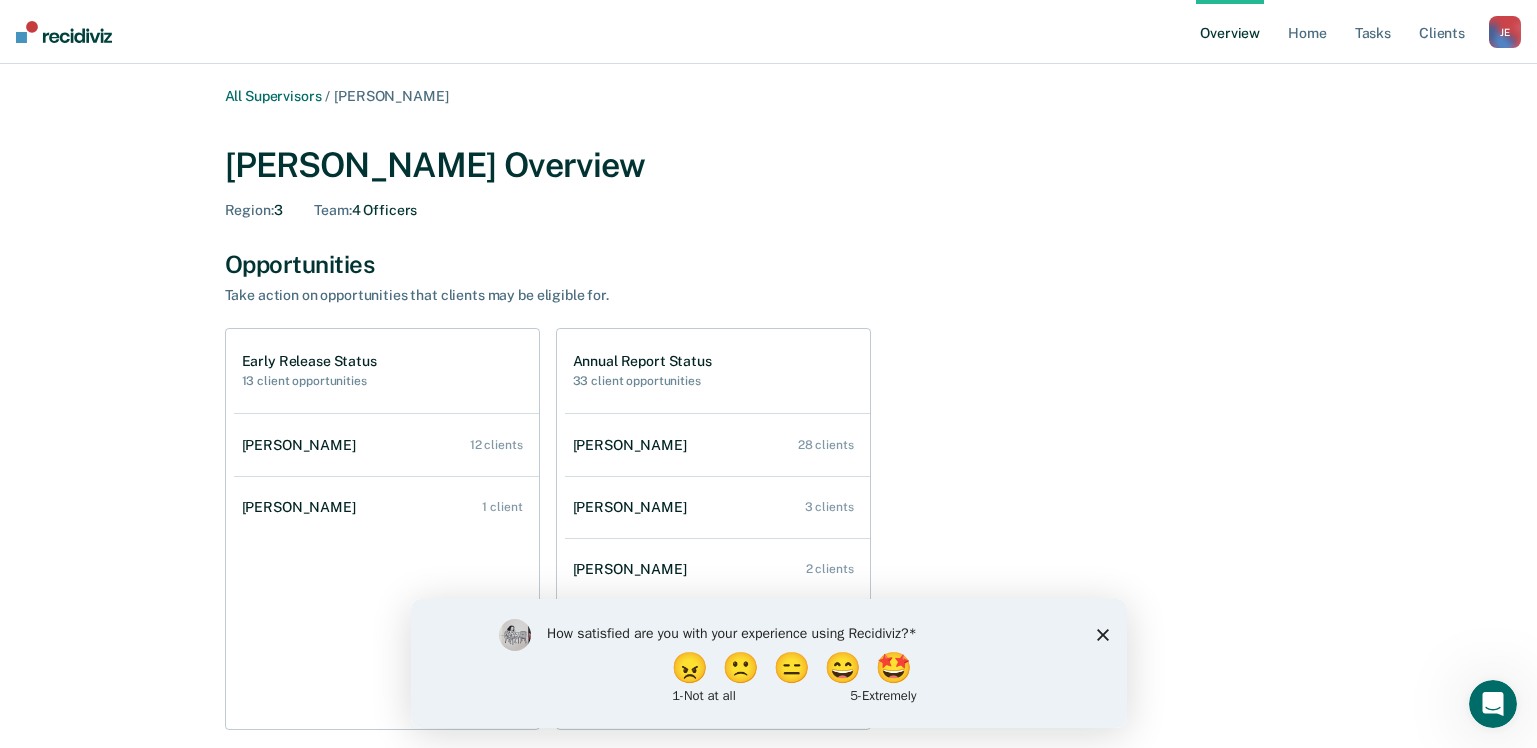 click 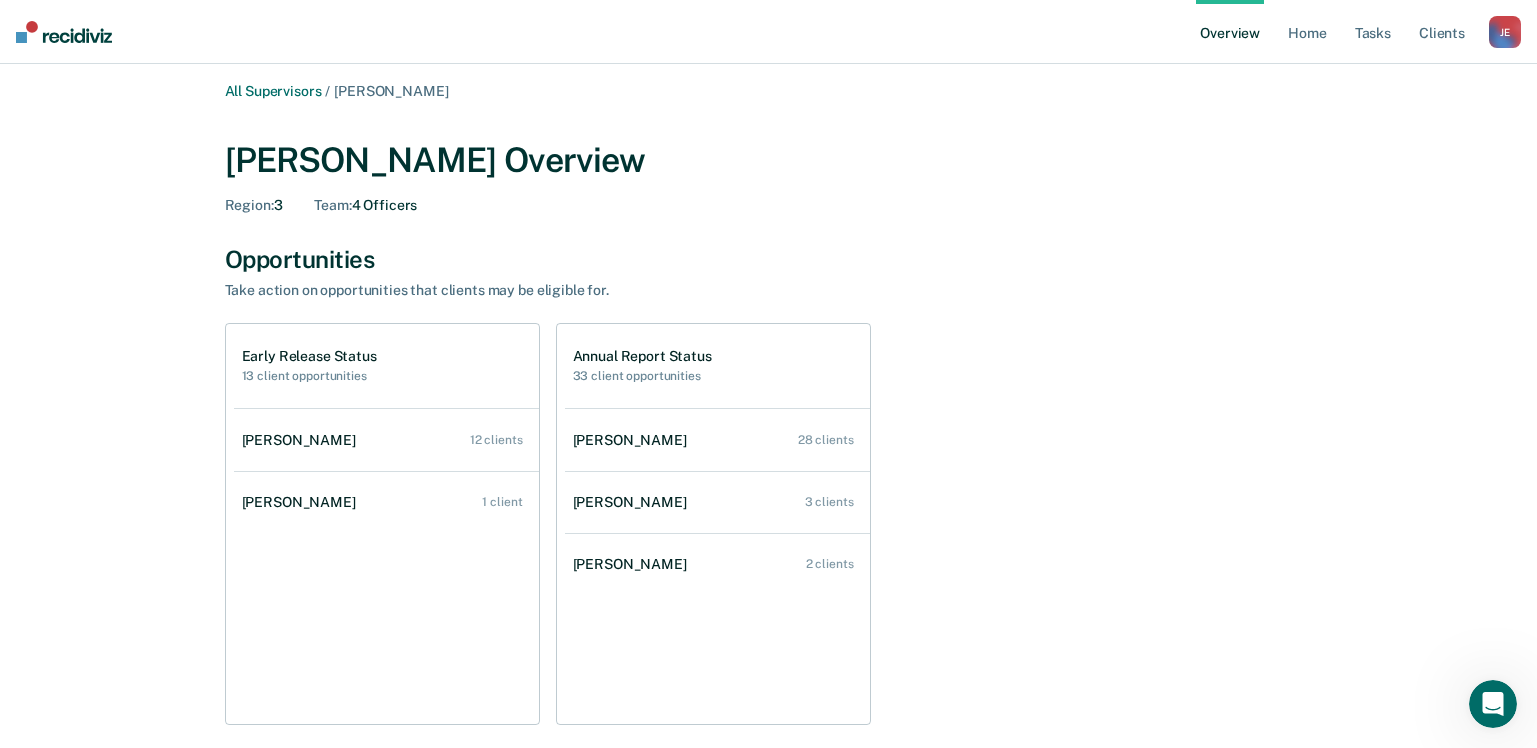 scroll, scrollTop: 0, scrollLeft: 0, axis: both 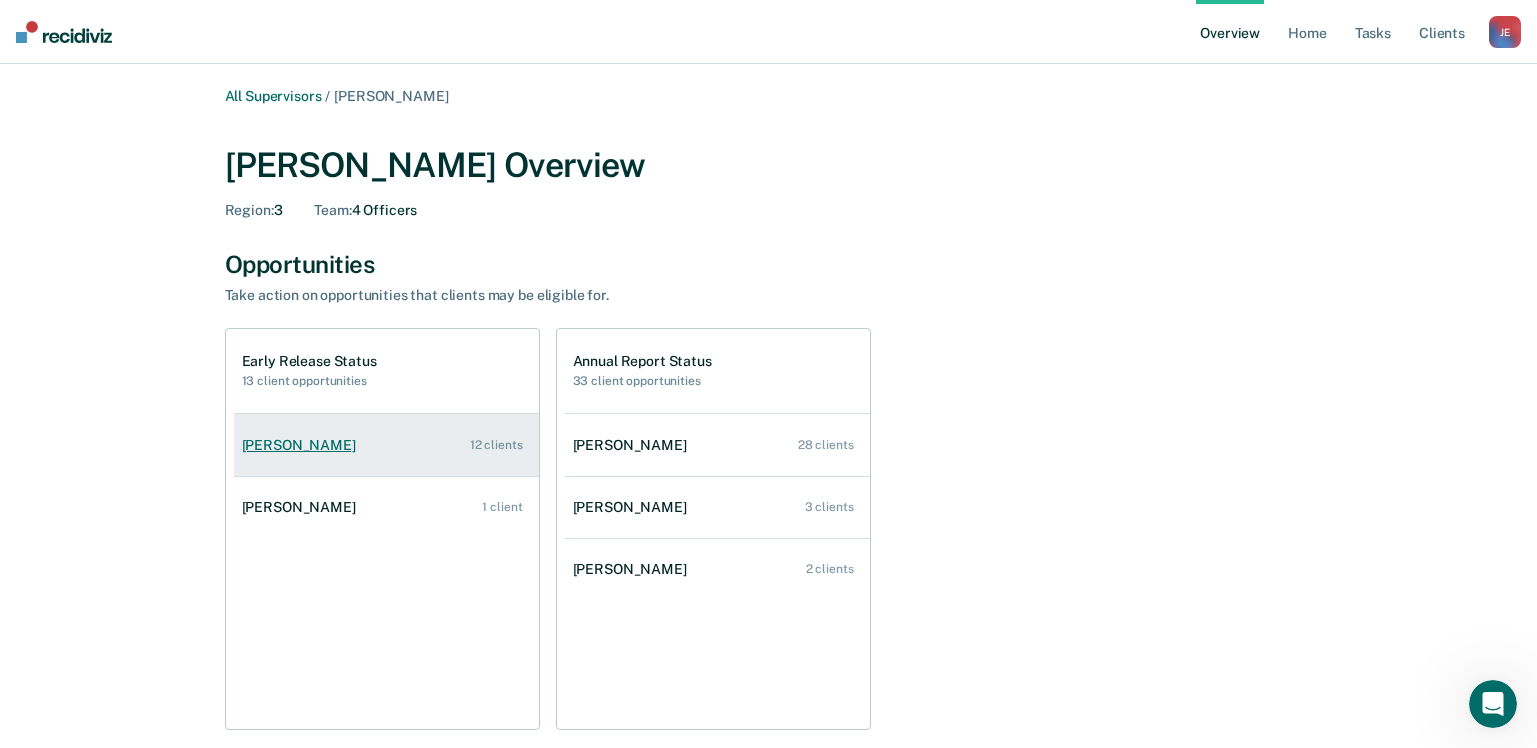click on "[PERSON_NAME]" at bounding box center (303, 445) 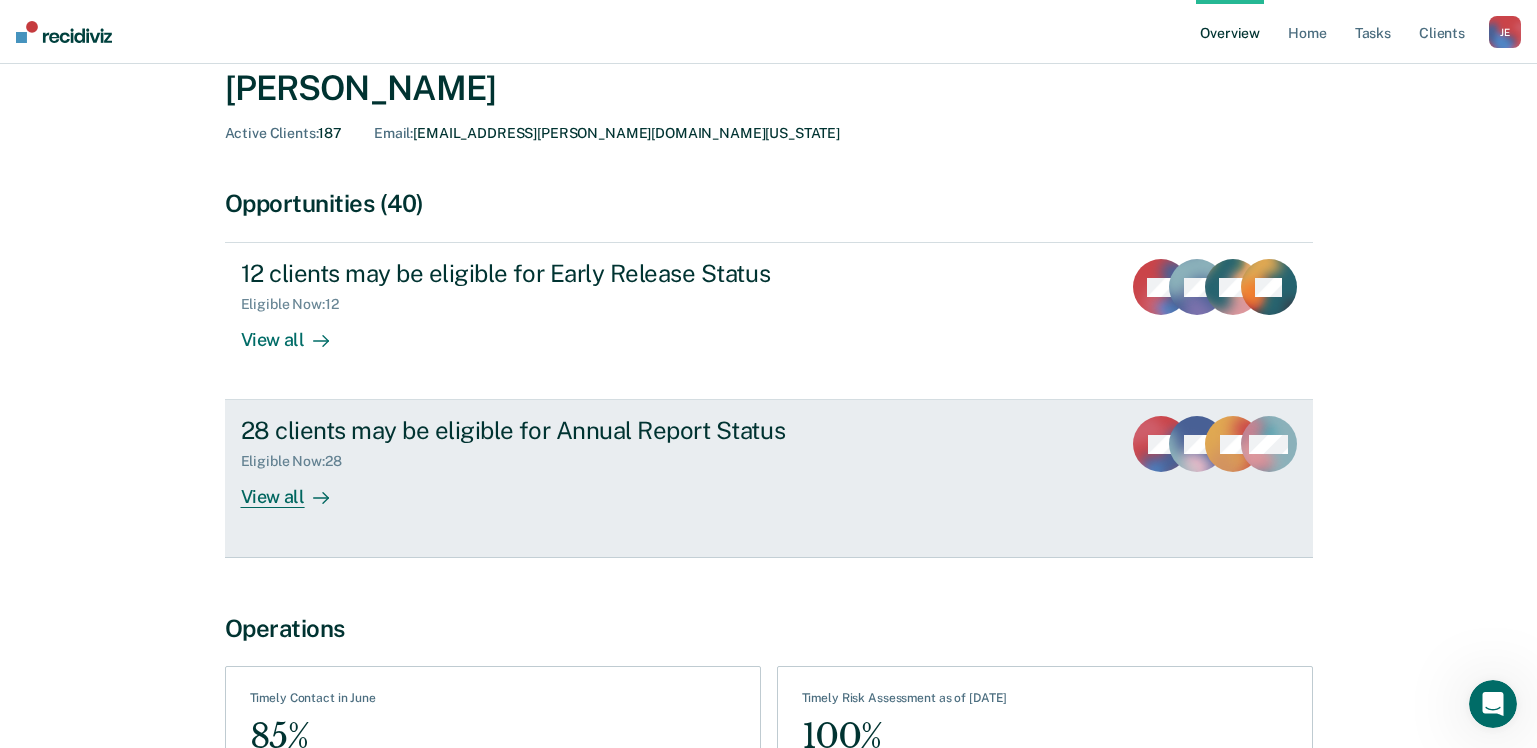 scroll, scrollTop: 0, scrollLeft: 0, axis: both 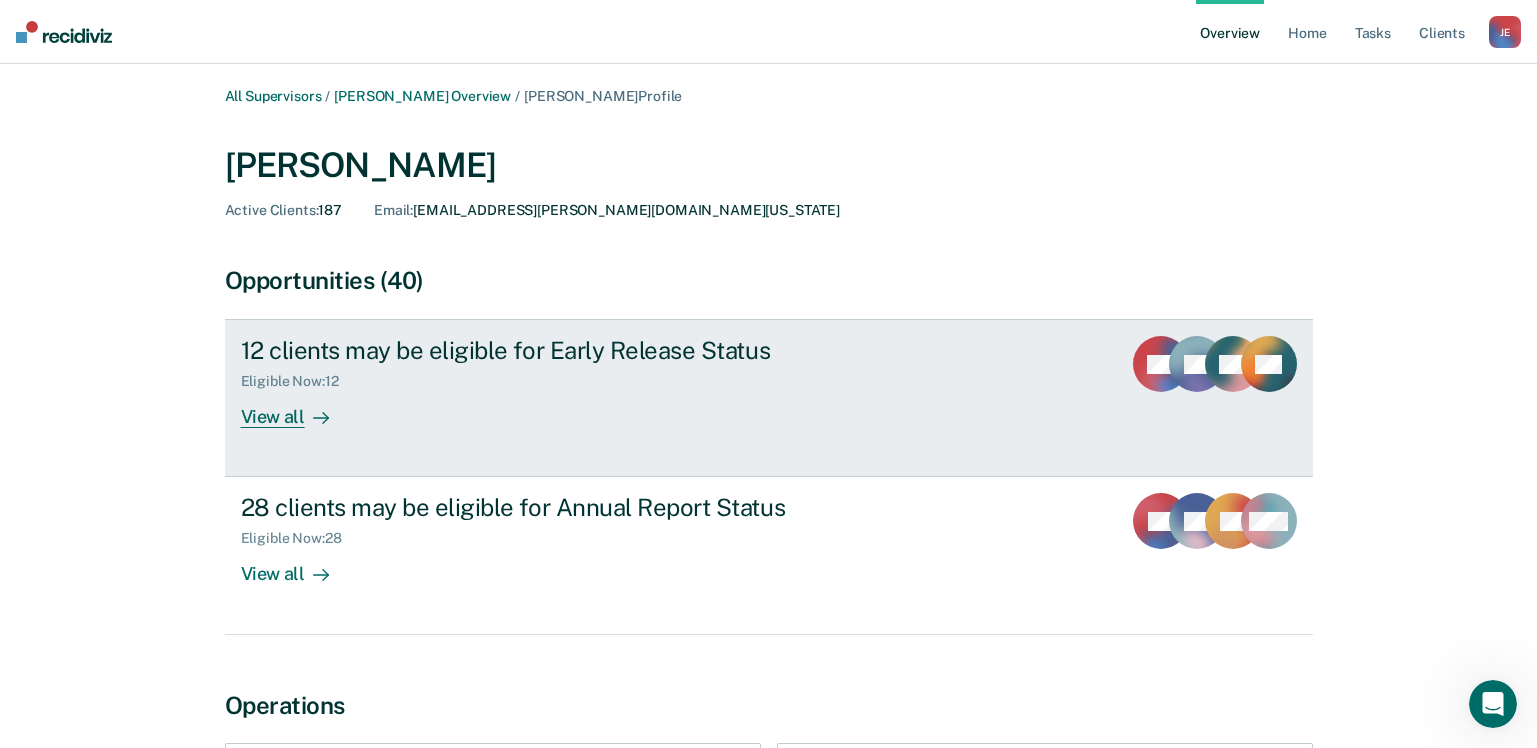 click on "View all" at bounding box center [297, 409] 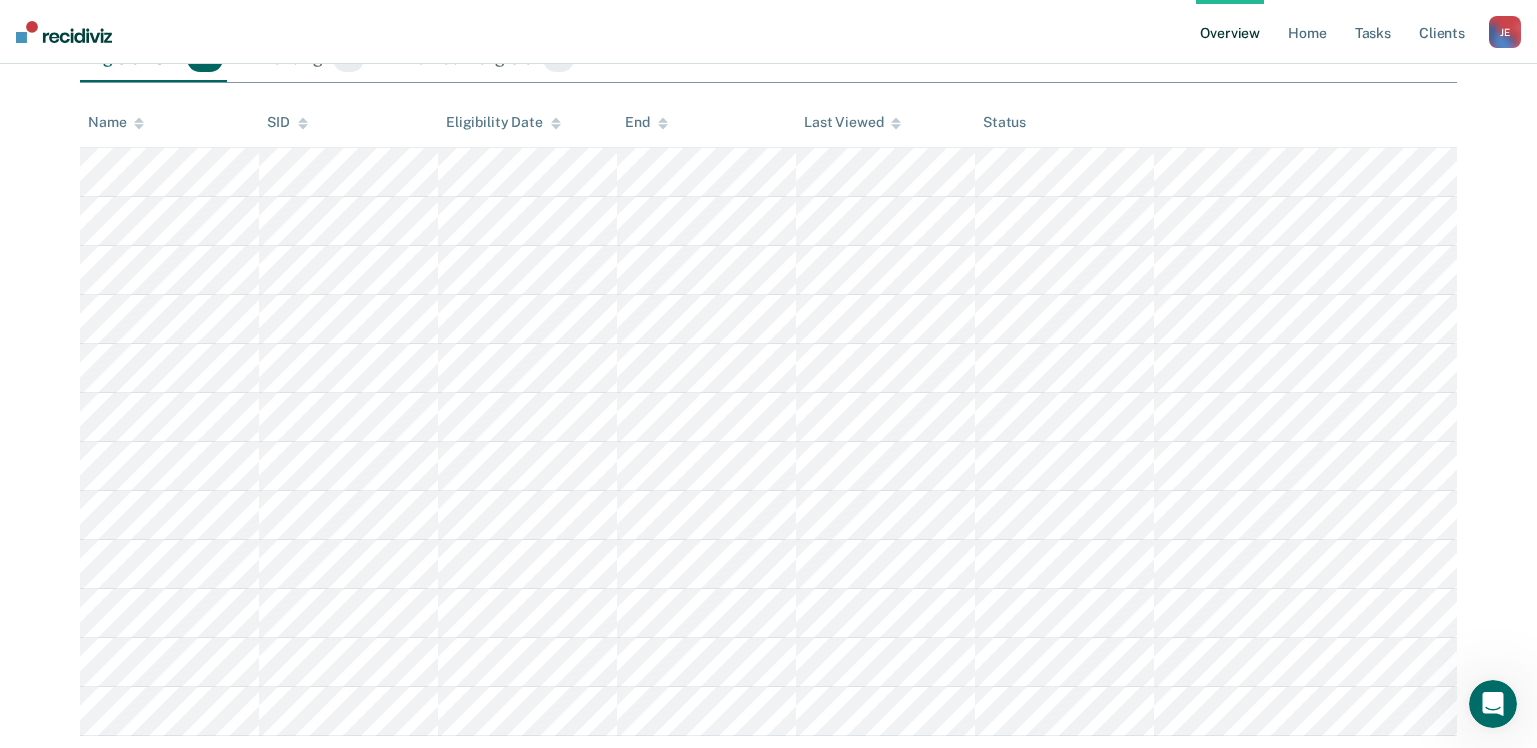 scroll, scrollTop: 218, scrollLeft: 0, axis: vertical 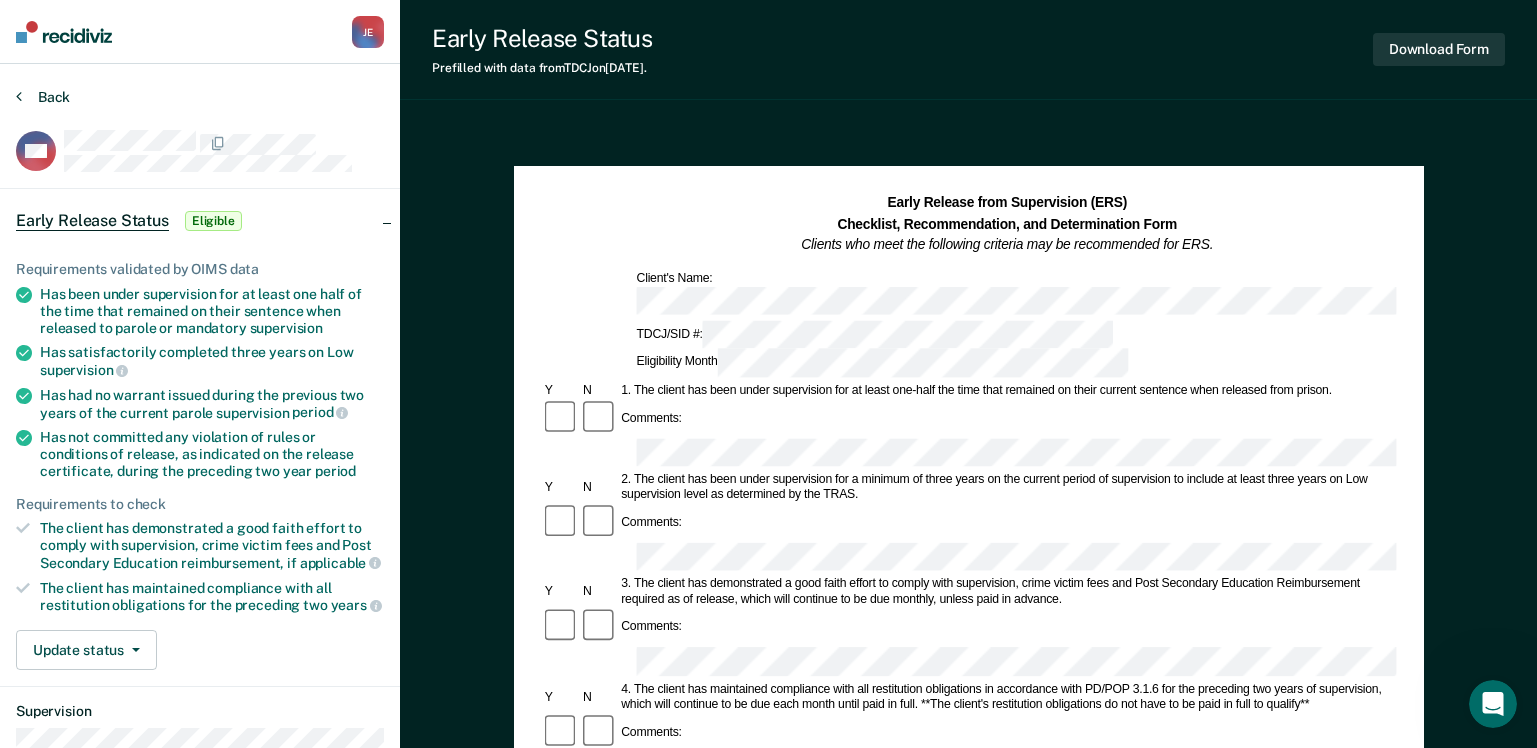 click on "Back" at bounding box center (43, 97) 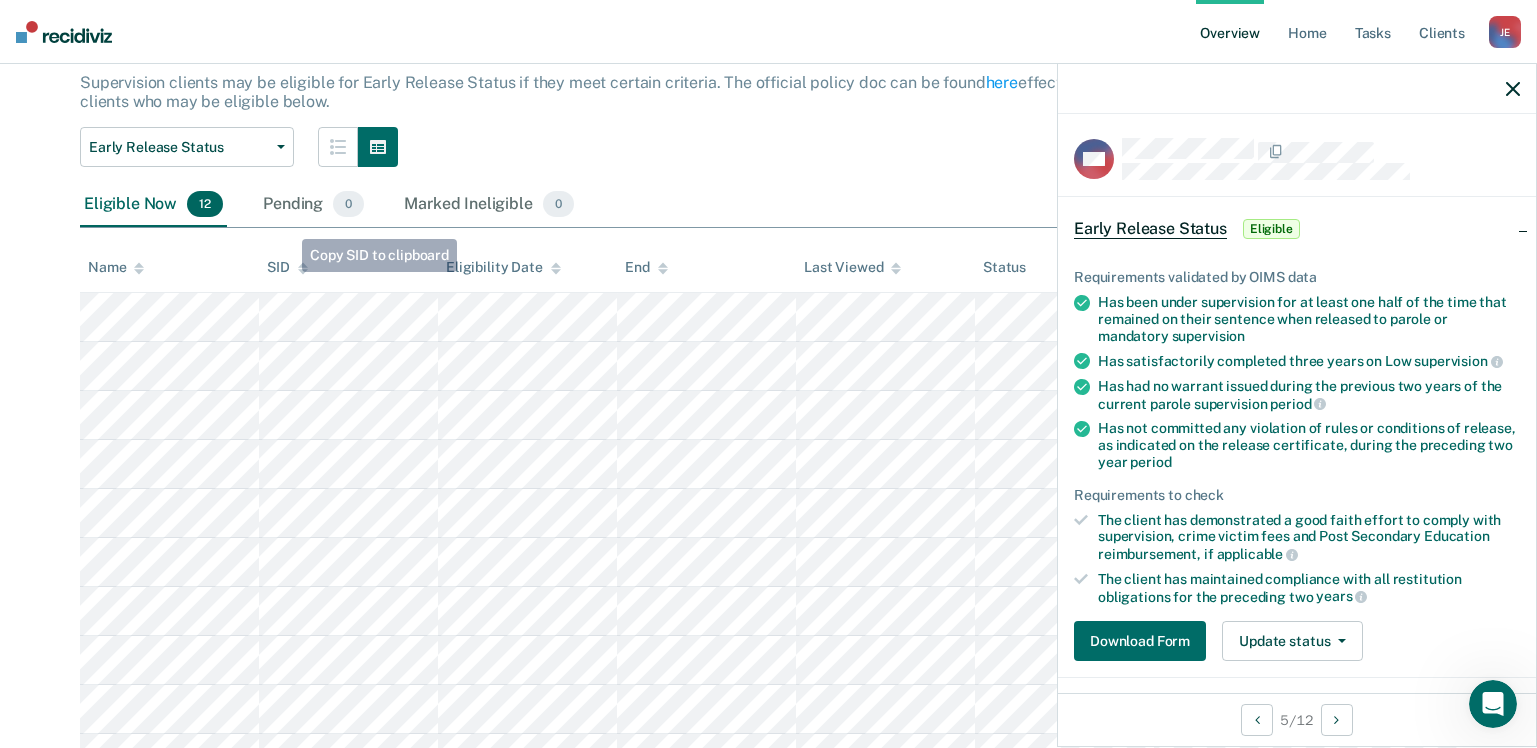 scroll, scrollTop: 0, scrollLeft: 0, axis: both 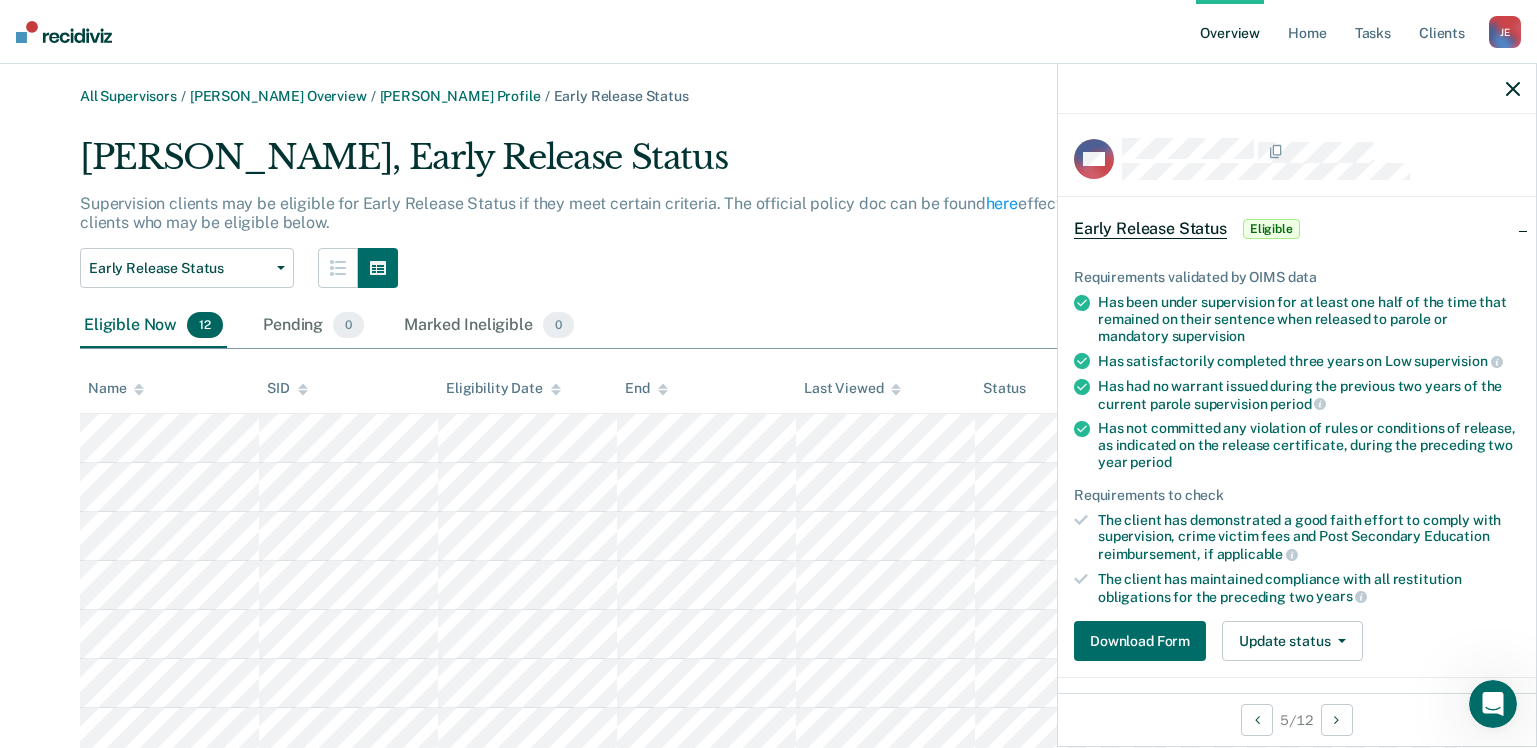 click 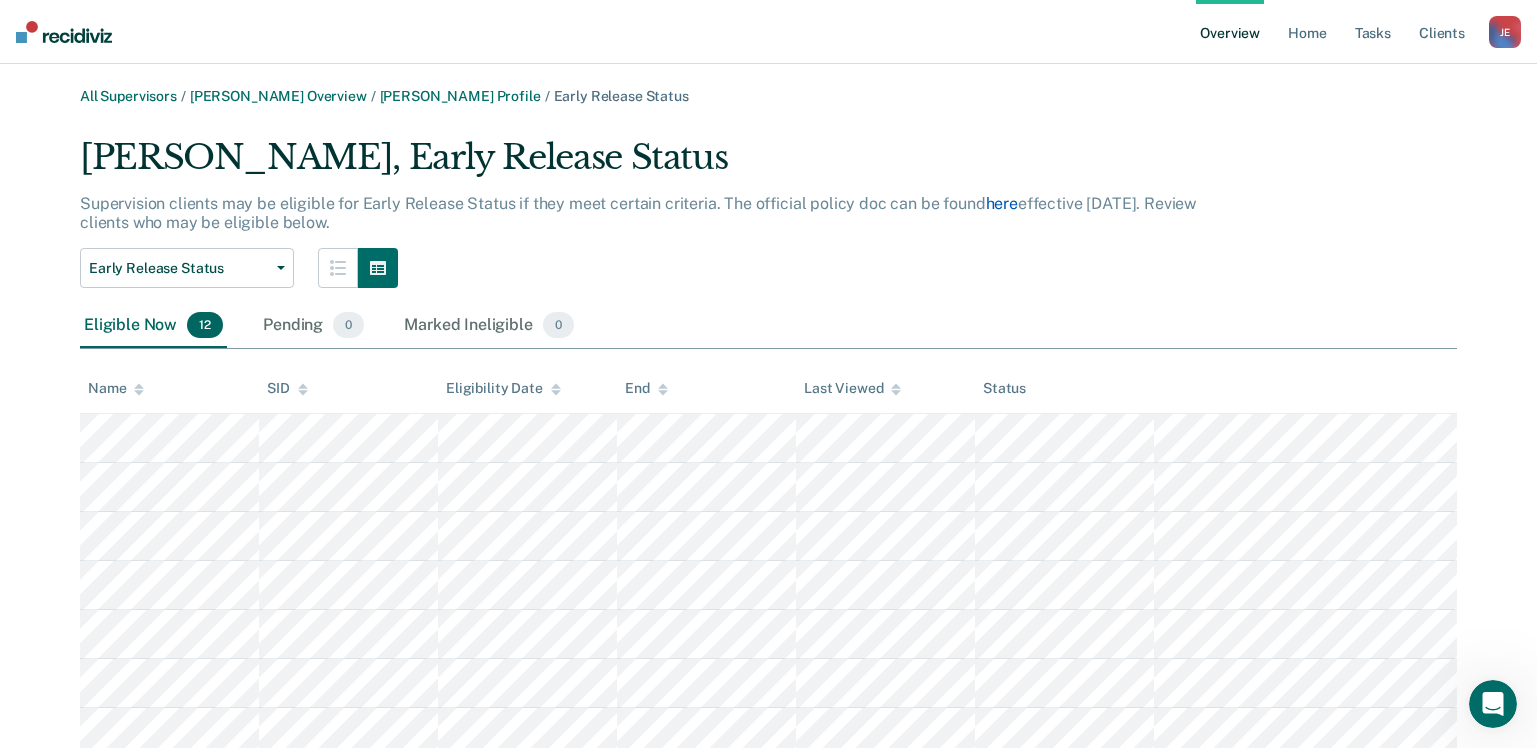 click on "here" at bounding box center (1002, 203) 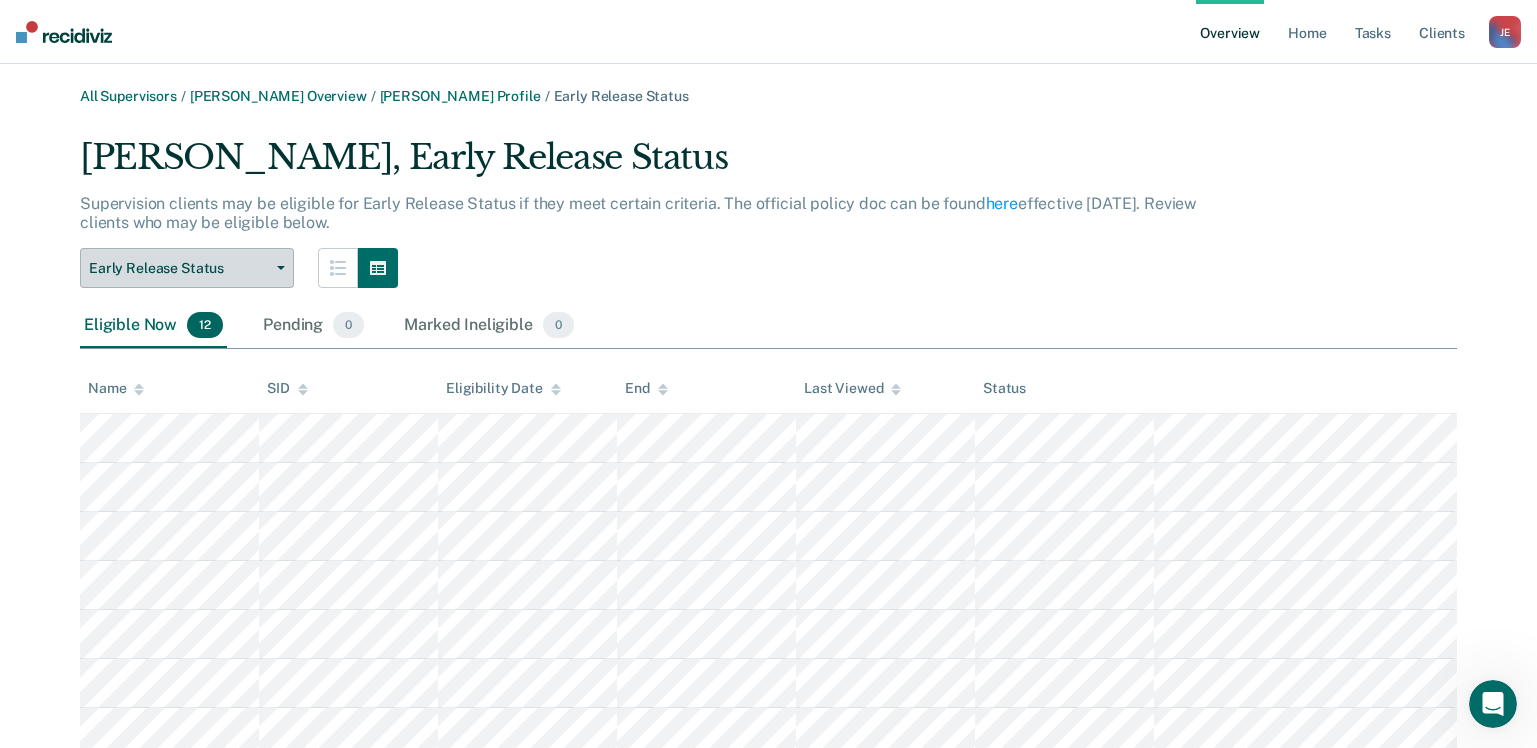 click on "Early Release Status" at bounding box center (187, 268) 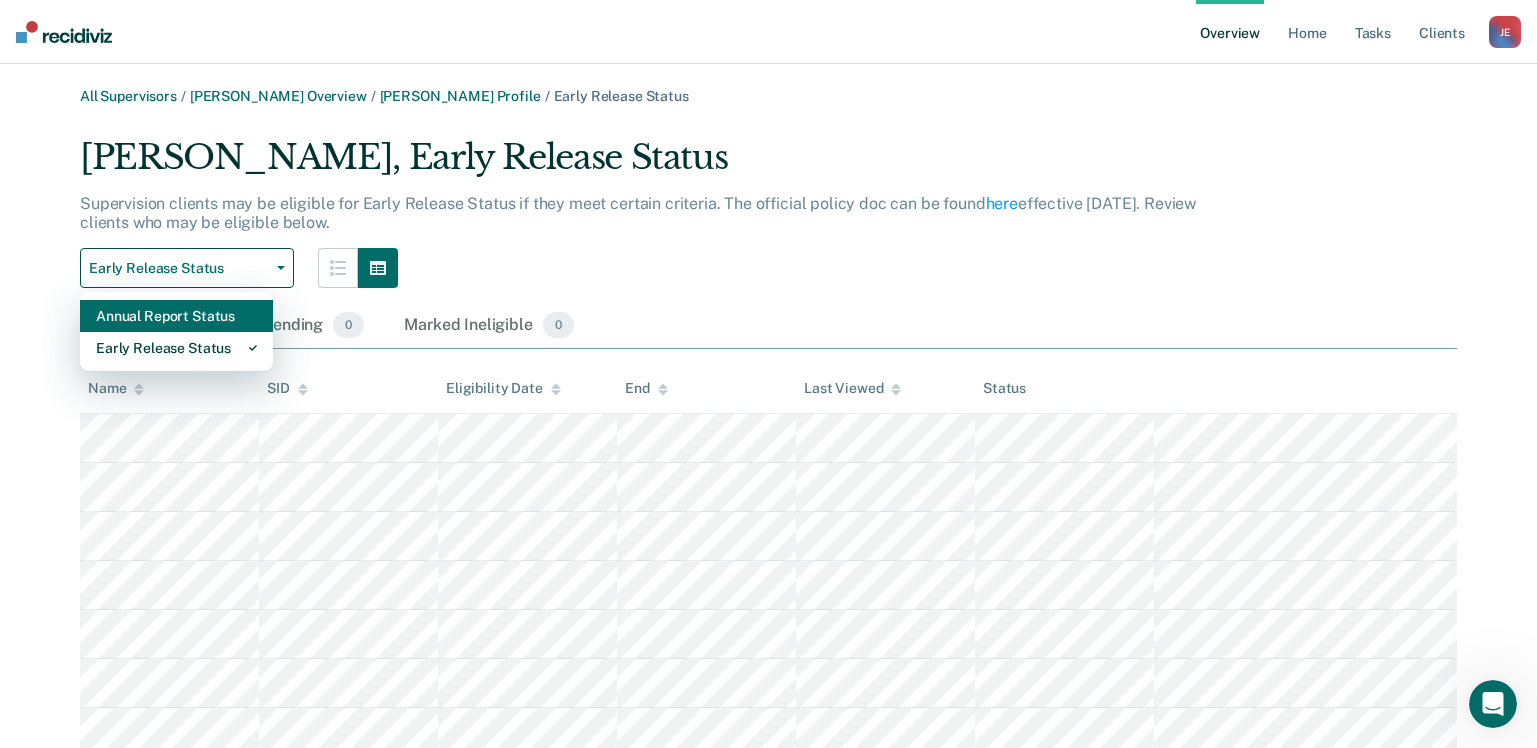 click on "Annual Report Status" at bounding box center (176, 316) 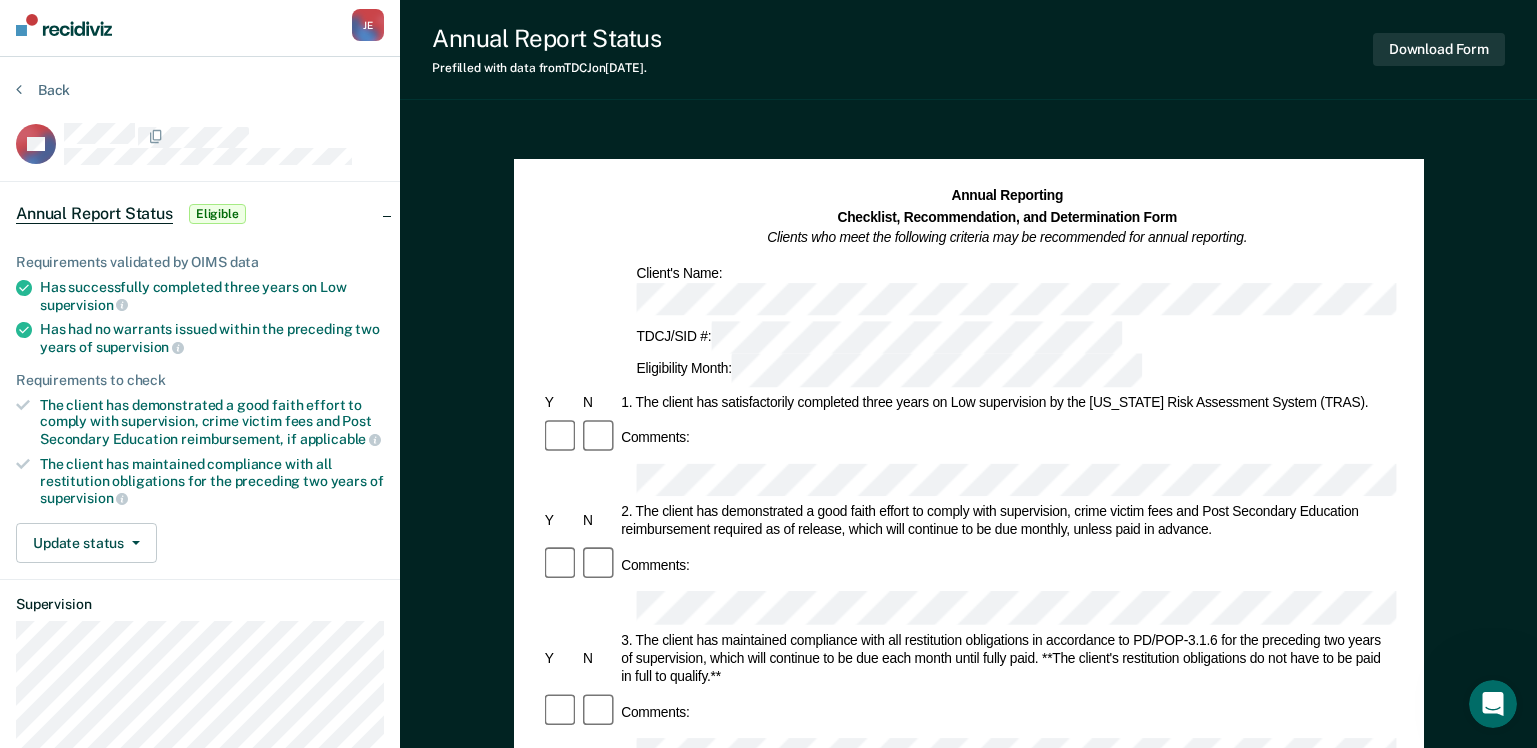 scroll, scrollTop: 0, scrollLeft: 0, axis: both 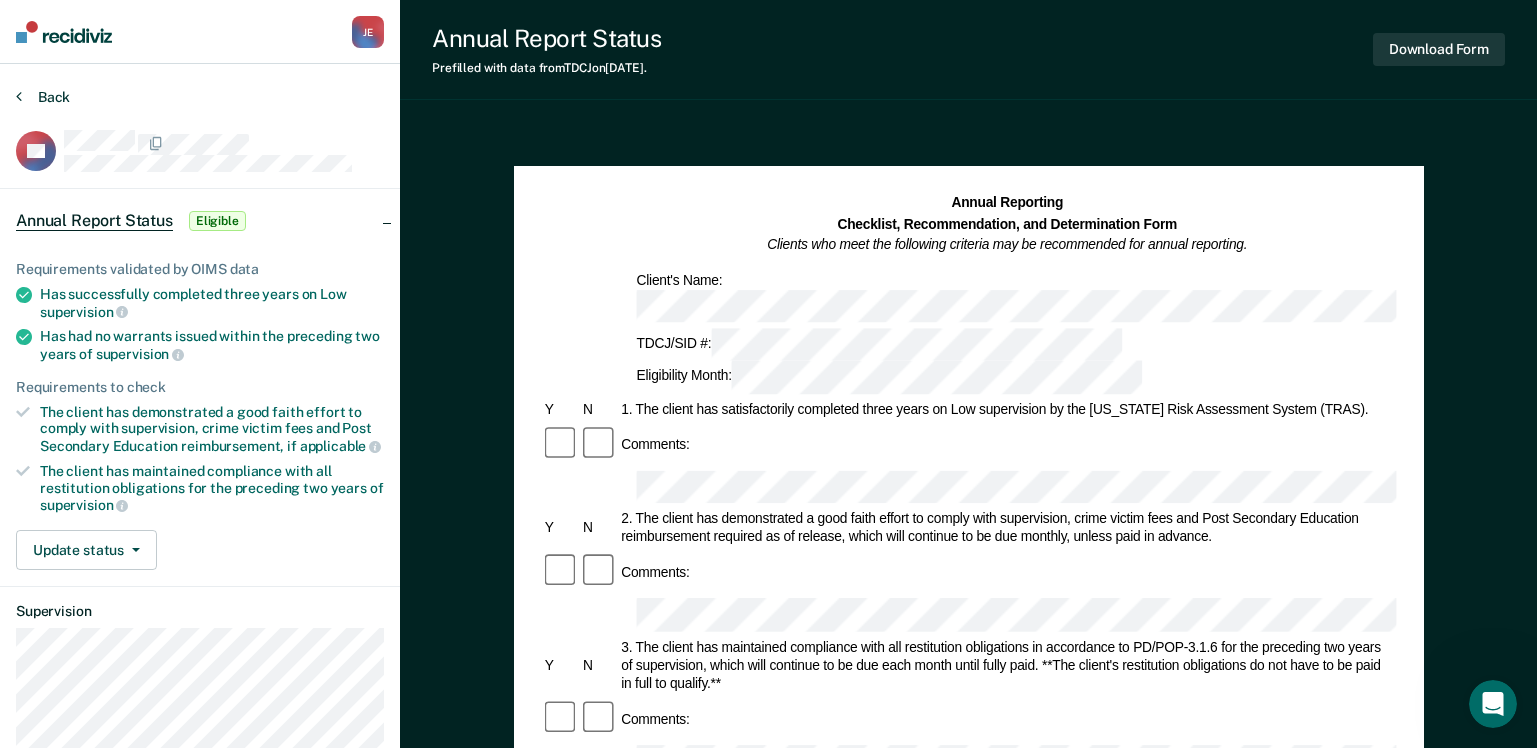click on "Back" at bounding box center (43, 97) 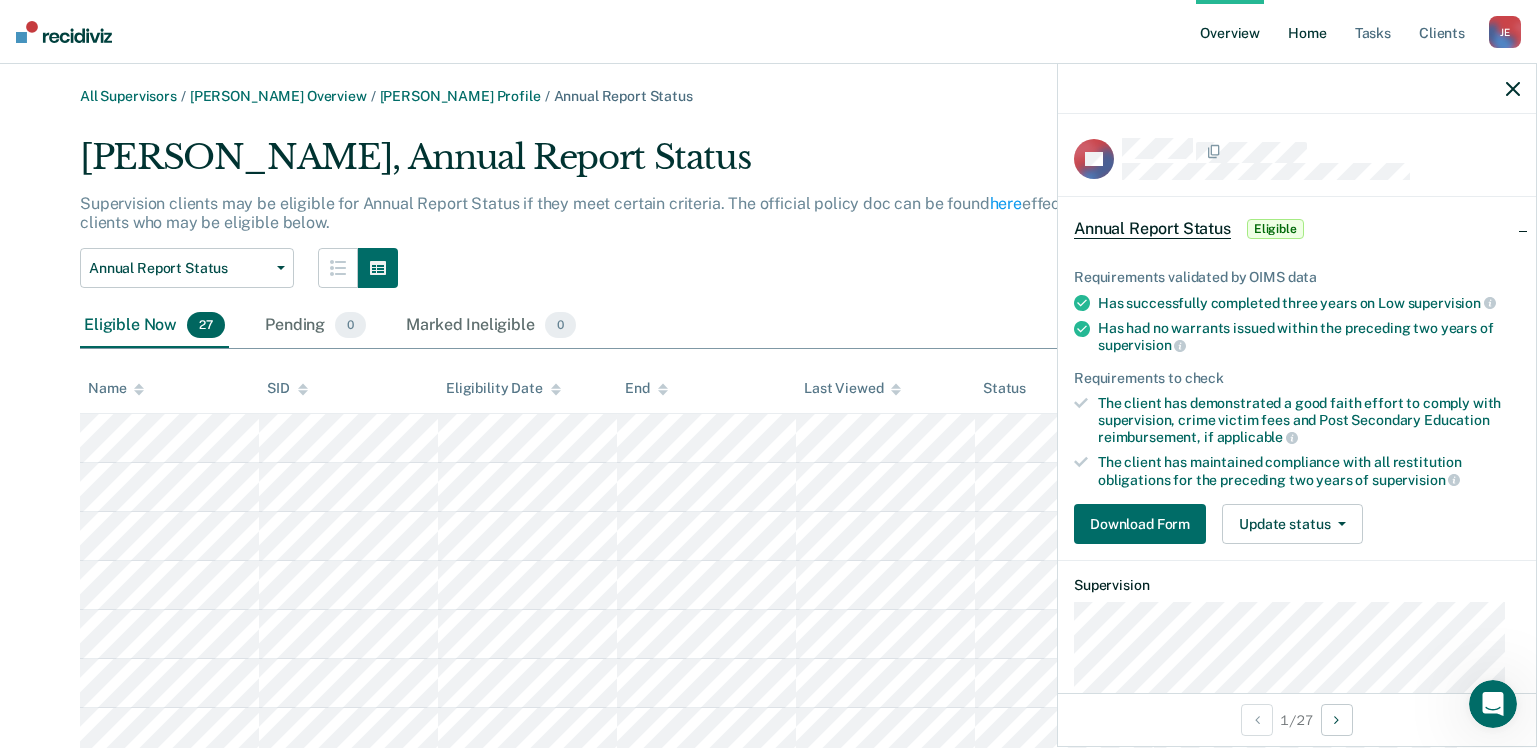 click on "Home" at bounding box center [1307, 32] 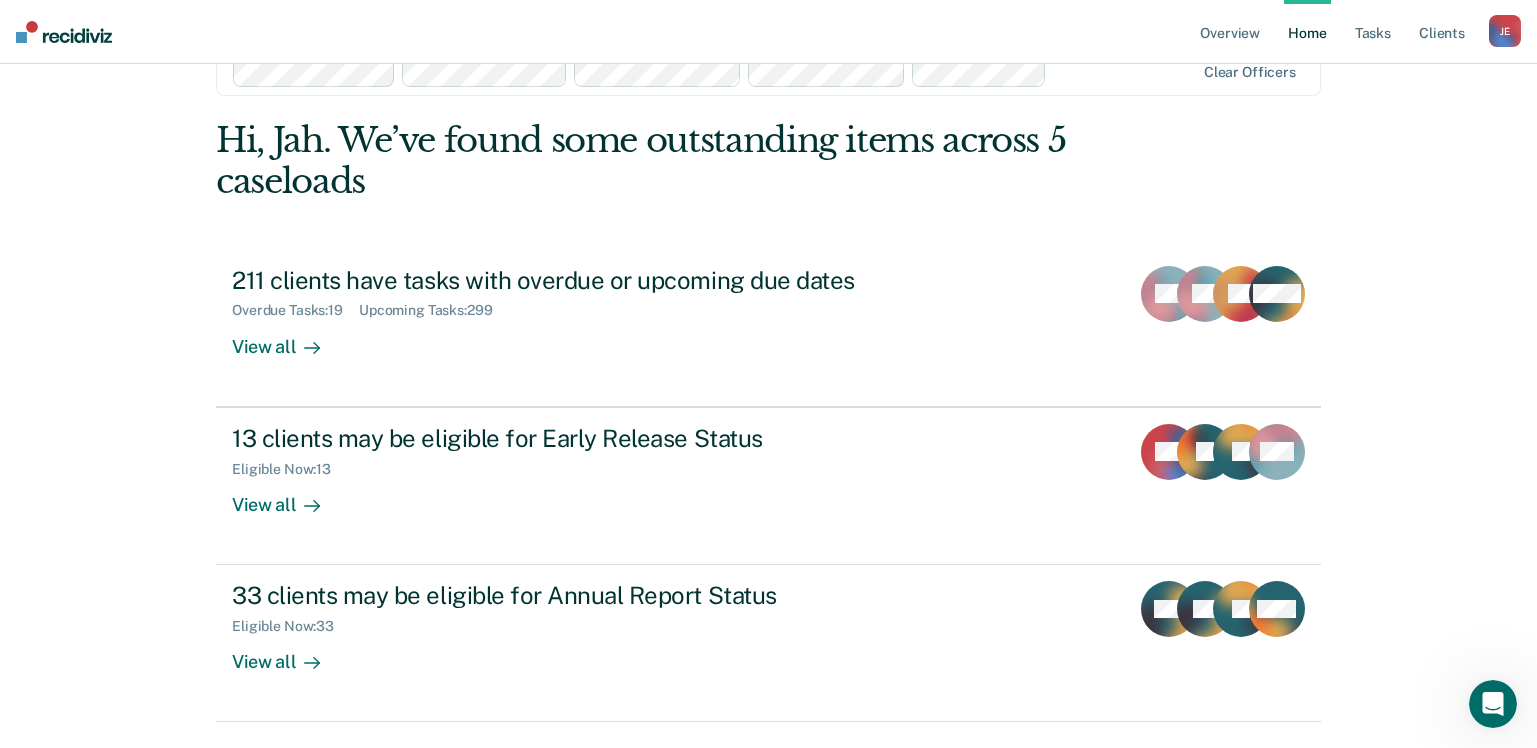 scroll, scrollTop: 0, scrollLeft: 0, axis: both 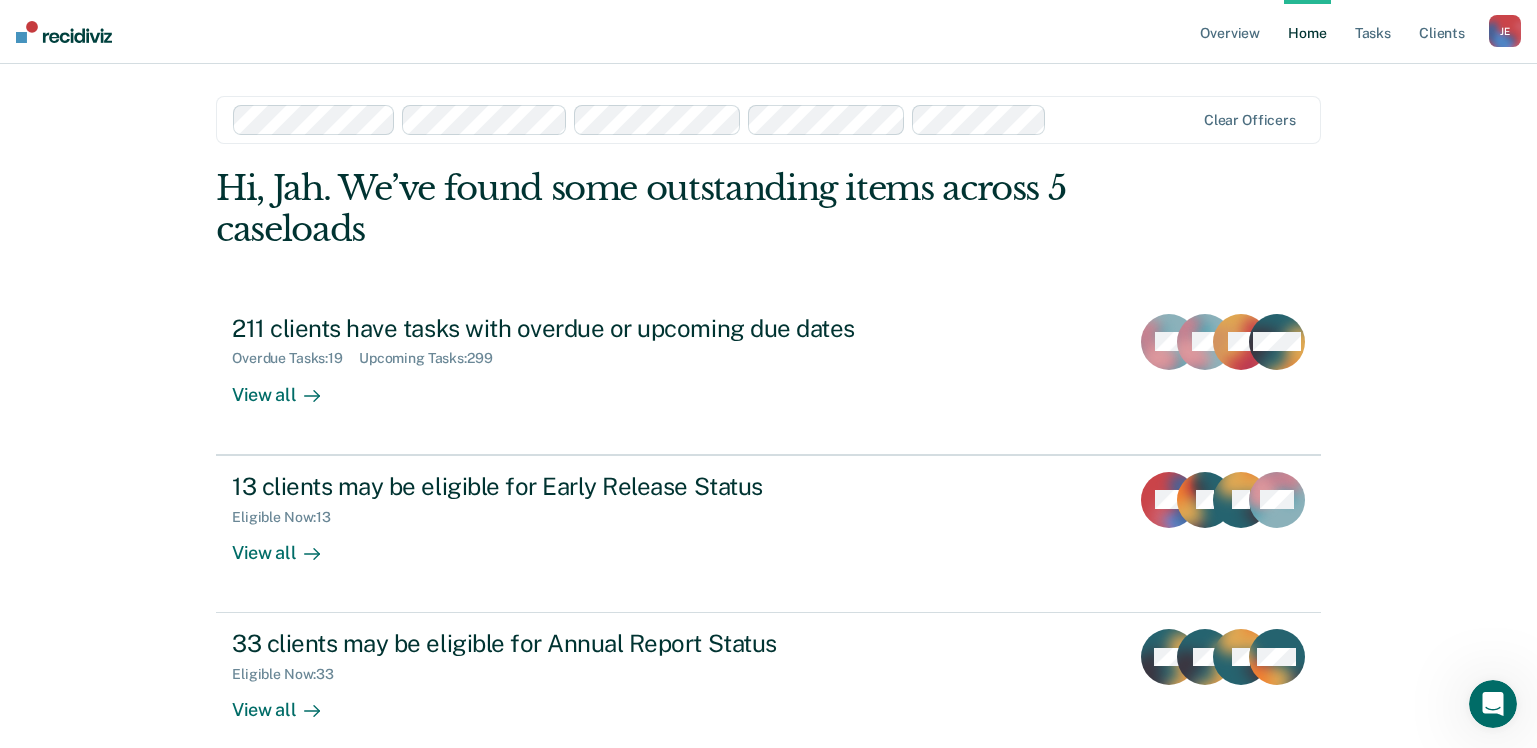 click 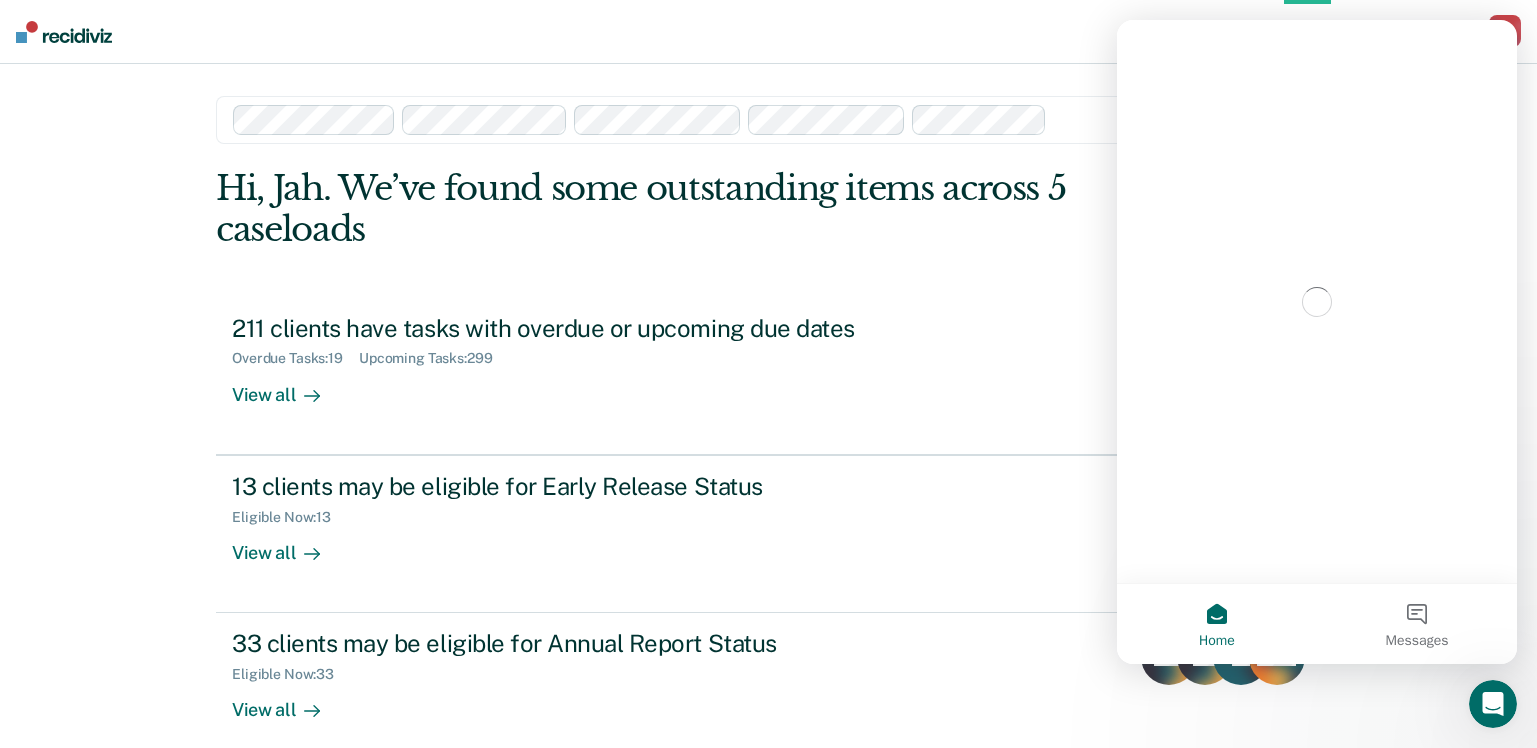 scroll, scrollTop: 0, scrollLeft: 0, axis: both 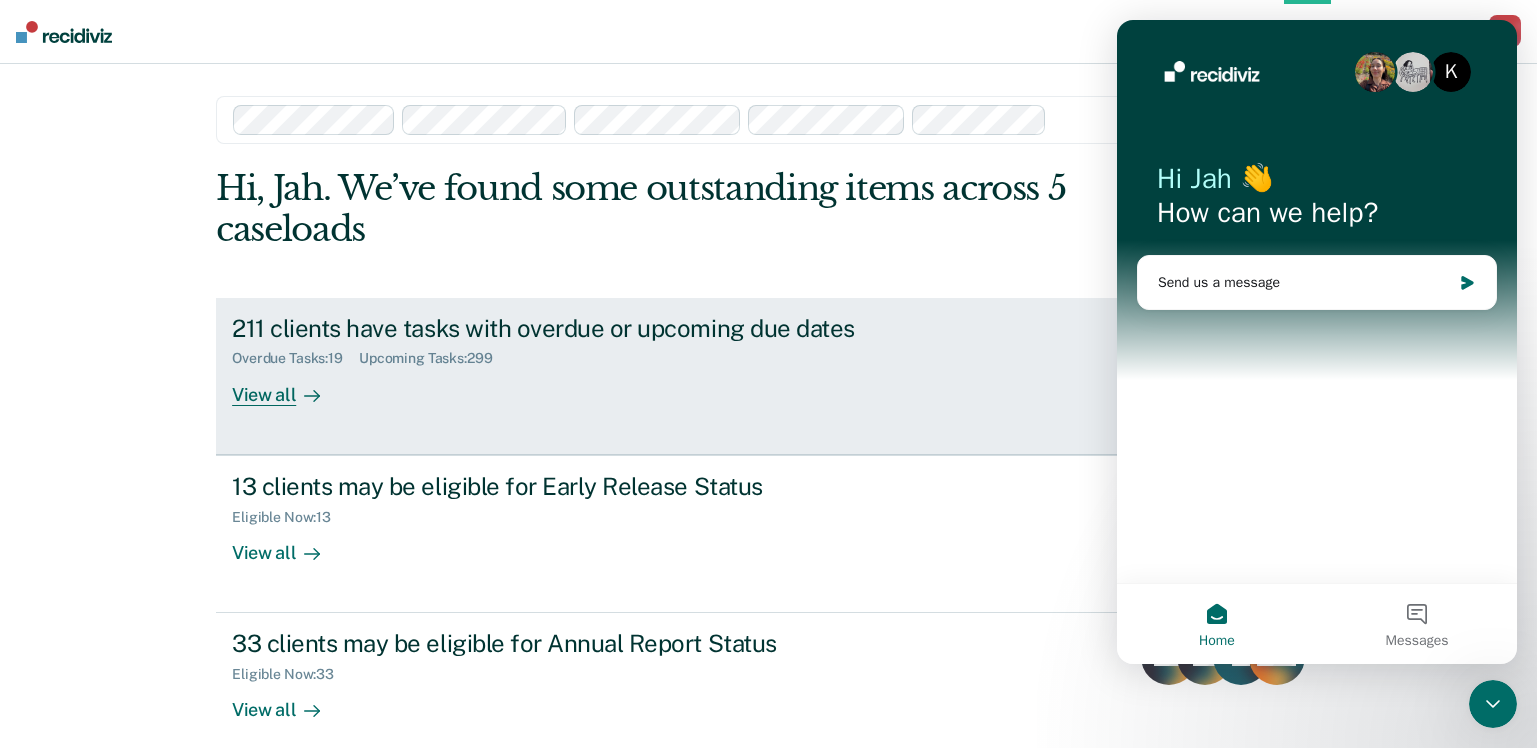 click on "211 clients have tasks with overdue or upcoming due dates Overdue Tasks :  19 Upcoming Tasks :  299 View all   RN RB CB + 315" at bounding box center (768, 376) 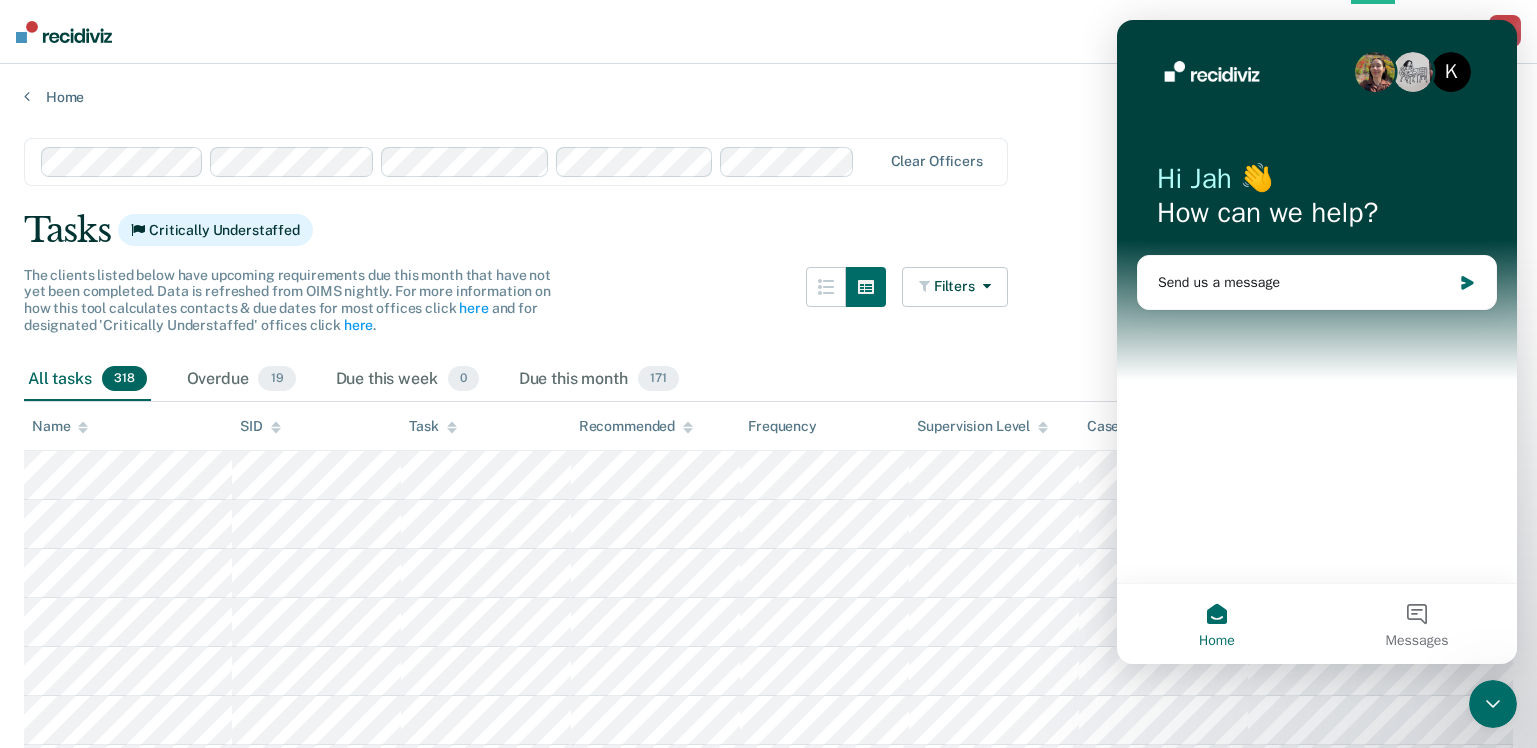 click on "Home" at bounding box center [768, 85] 